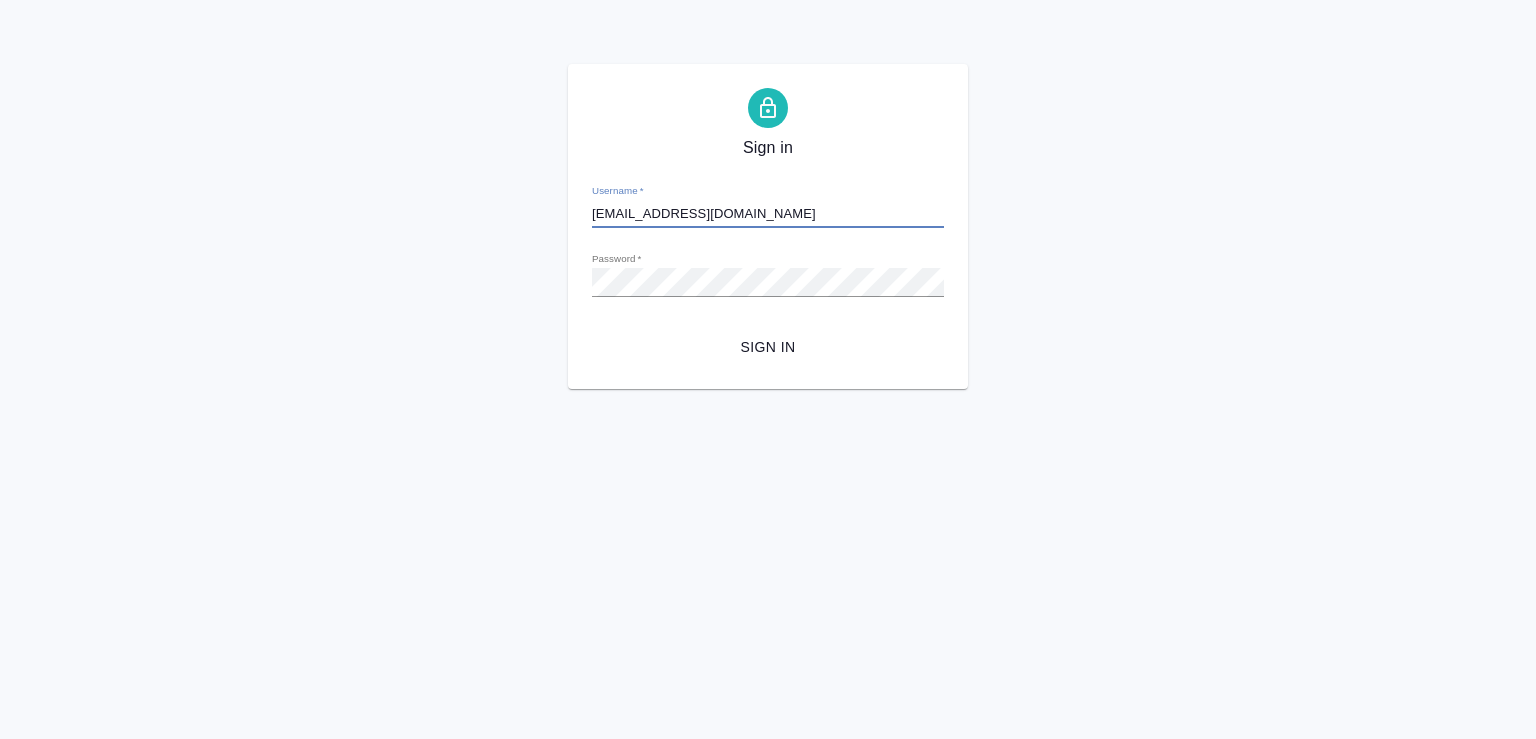 scroll, scrollTop: 0, scrollLeft: 0, axis: both 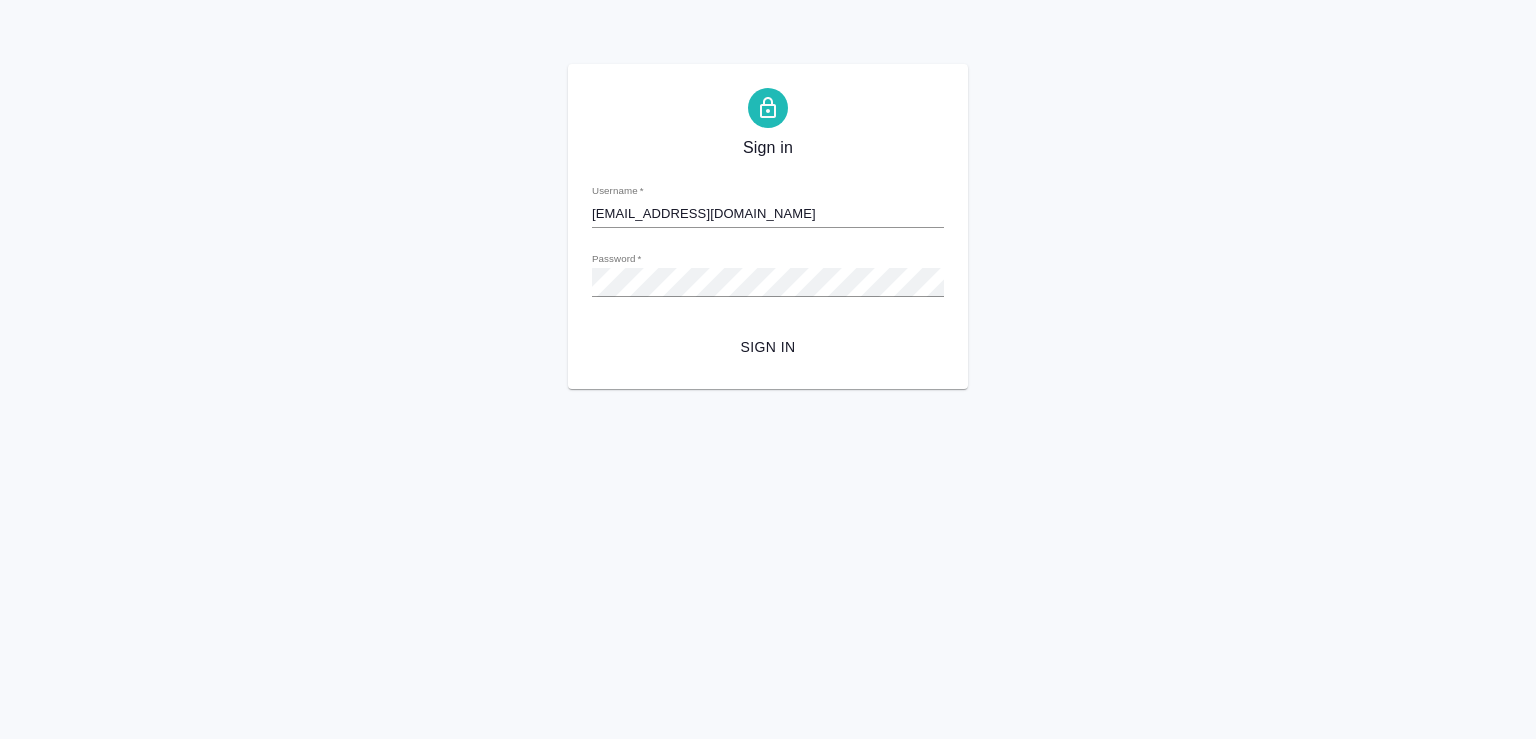 click on "Sign in Username   * m.chechilova@awatera.com Password   * urlPath   * /Work/6864128edeb28df94ea045a4 Sign in" at bounding box center [768, 226] 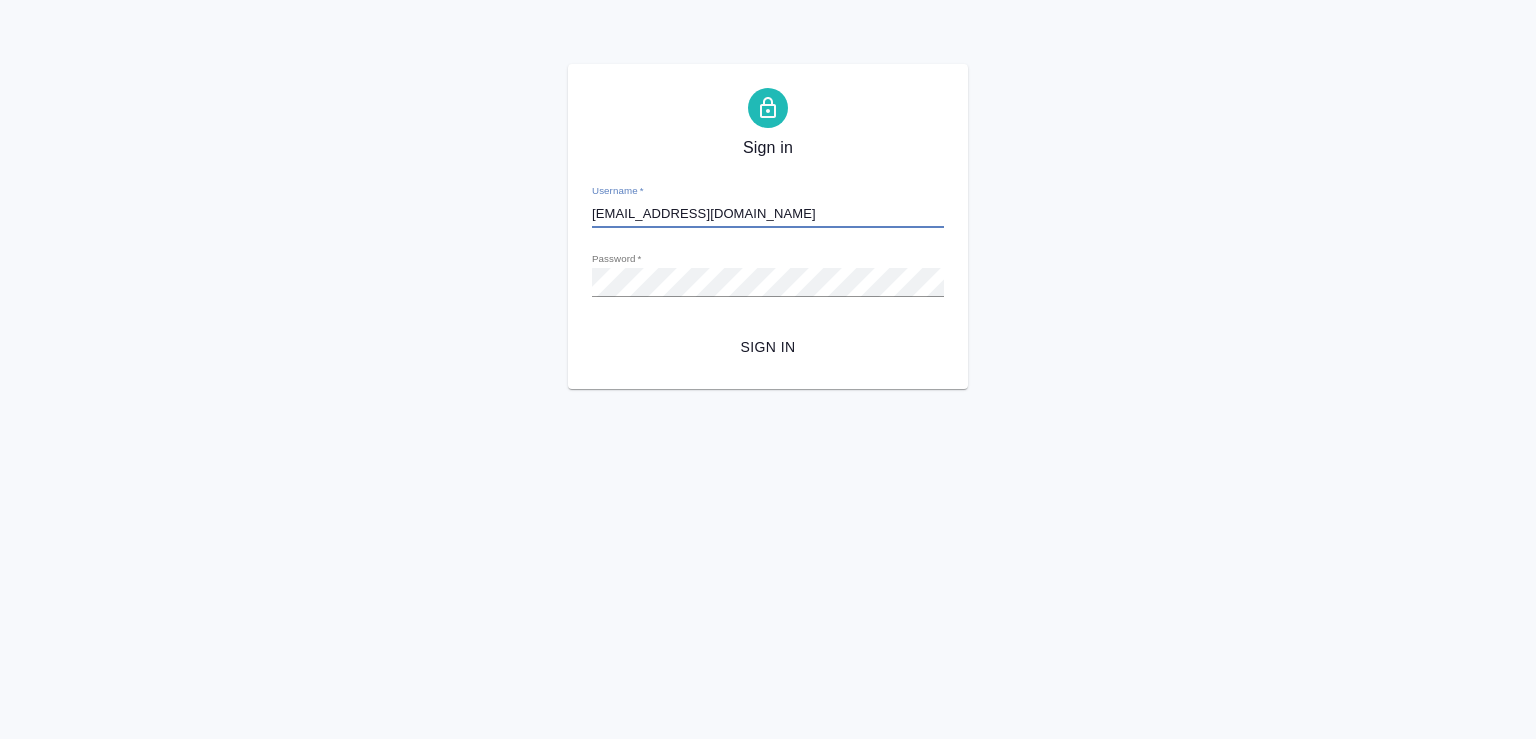drag, startPoint x: 826, startPoint y: 207, endPoint x: 578, endPoint y: 212, distance: 248.0504 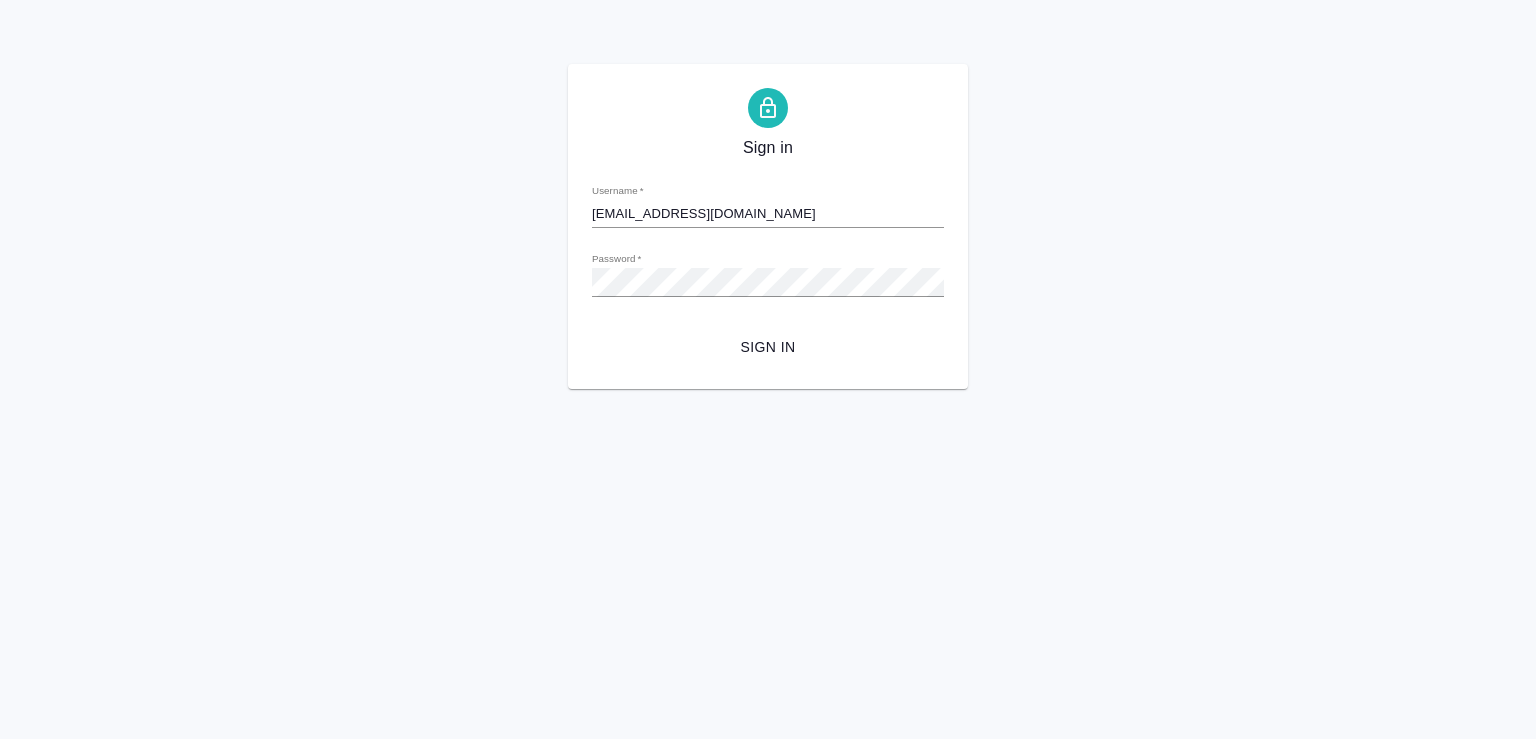 click on "Sign in Username   * m.chechilova1@awatera.com Password   * urlPath   * /Work/6864128edeb28df94ea045a4 Sign in" at bounding box center (768, 226) 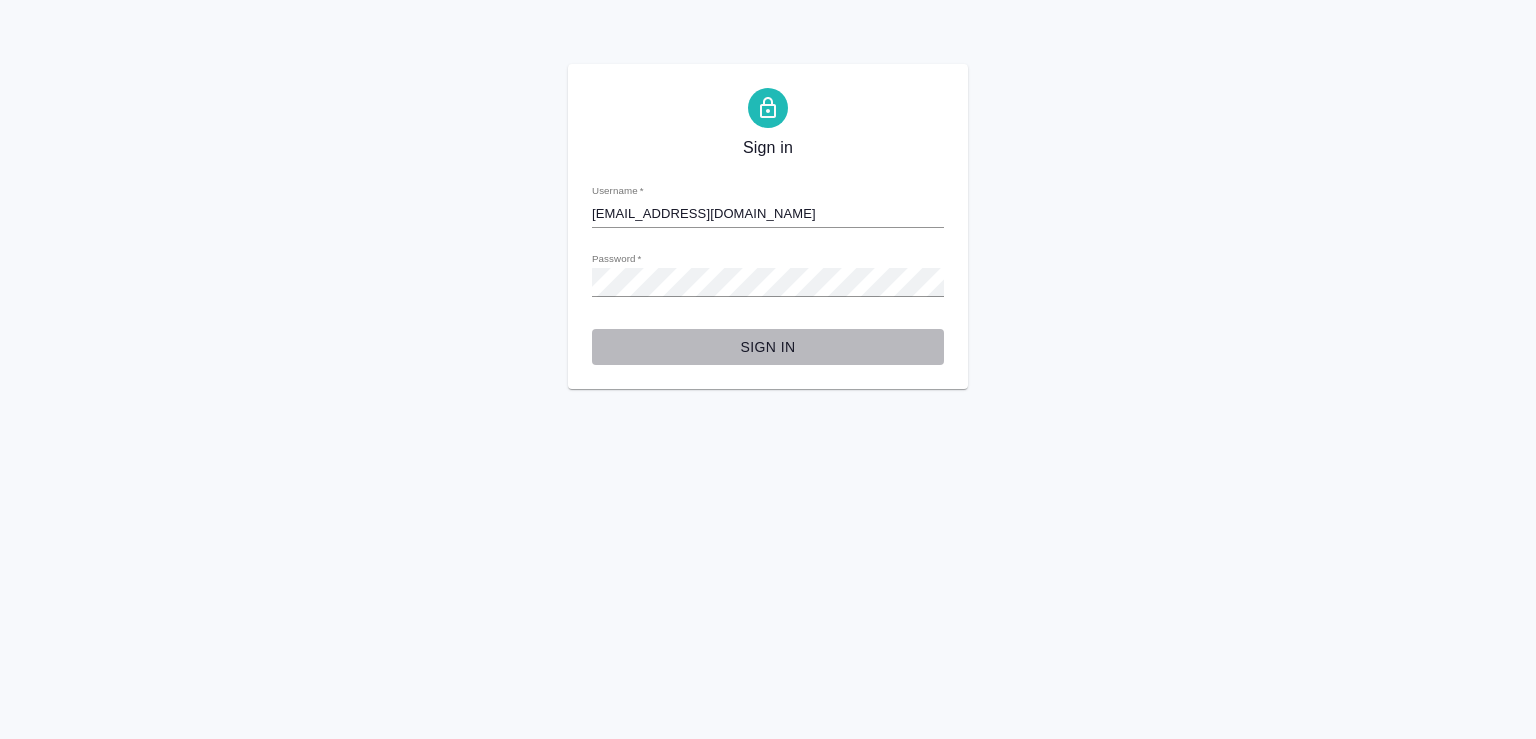 click on "Sign in" at bounding box center [768, 347] 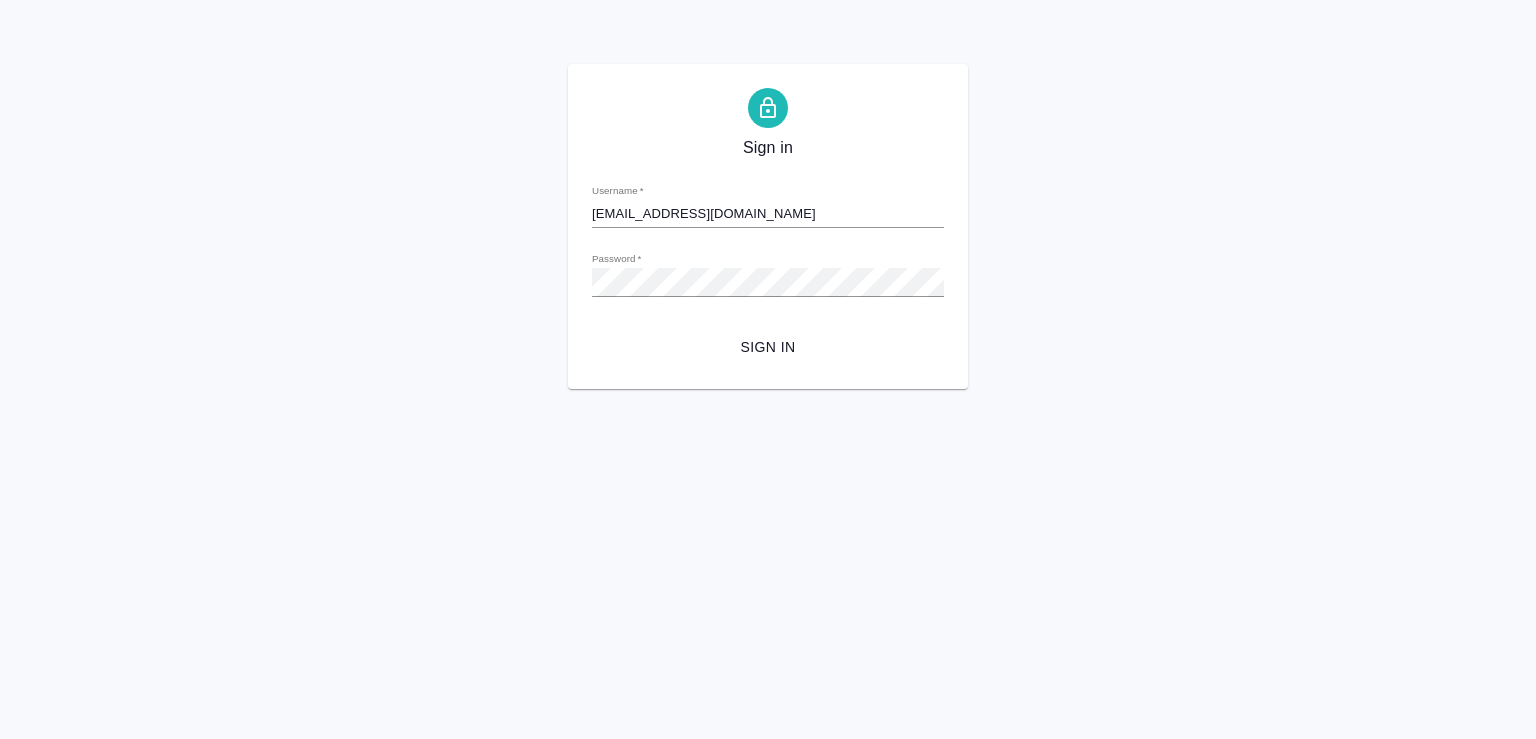 scroll, scrollTop: 0, scrollLeft: 0, axis: both 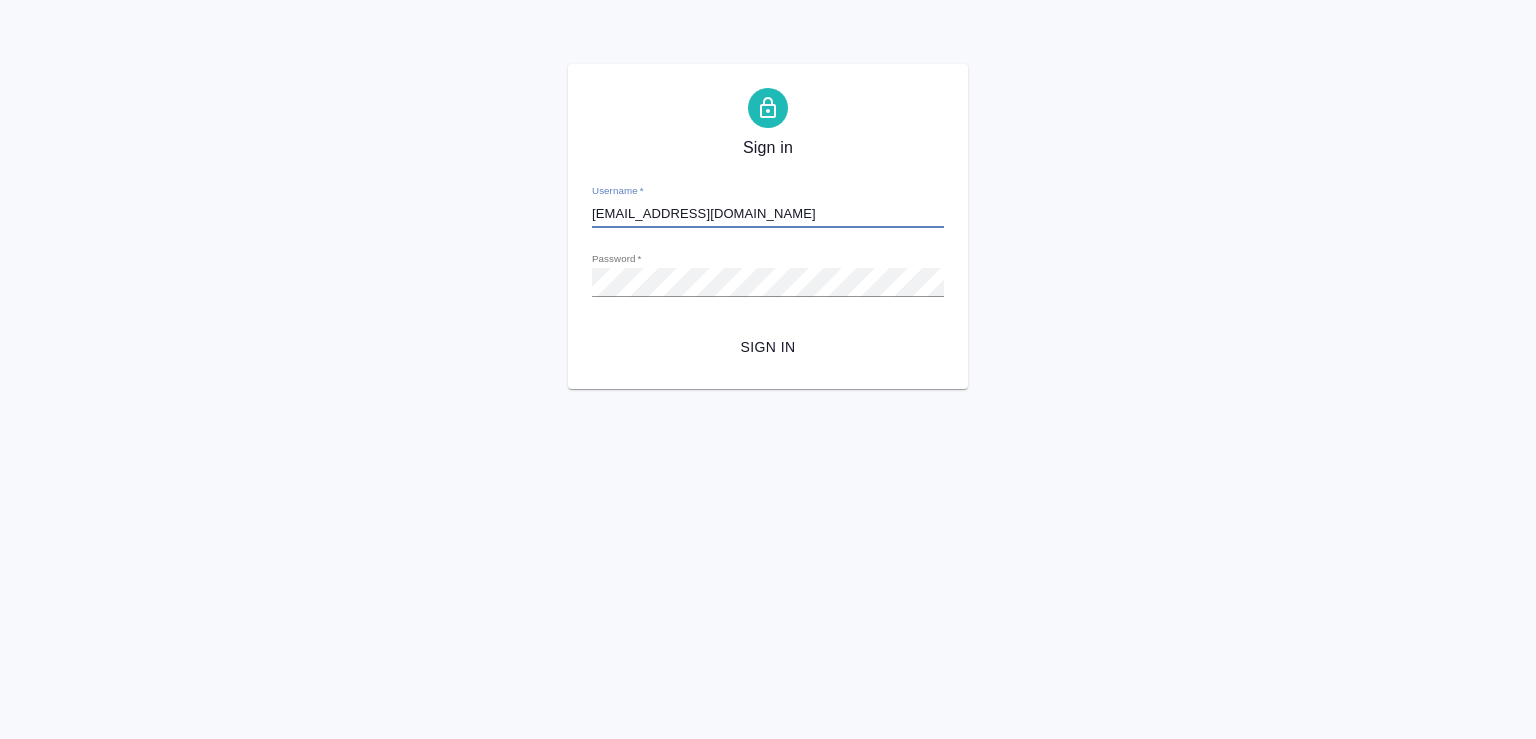 click on "[EMAIL_ADDRESS][DOMAIN_NAME]" at bounding box center [768, 214] 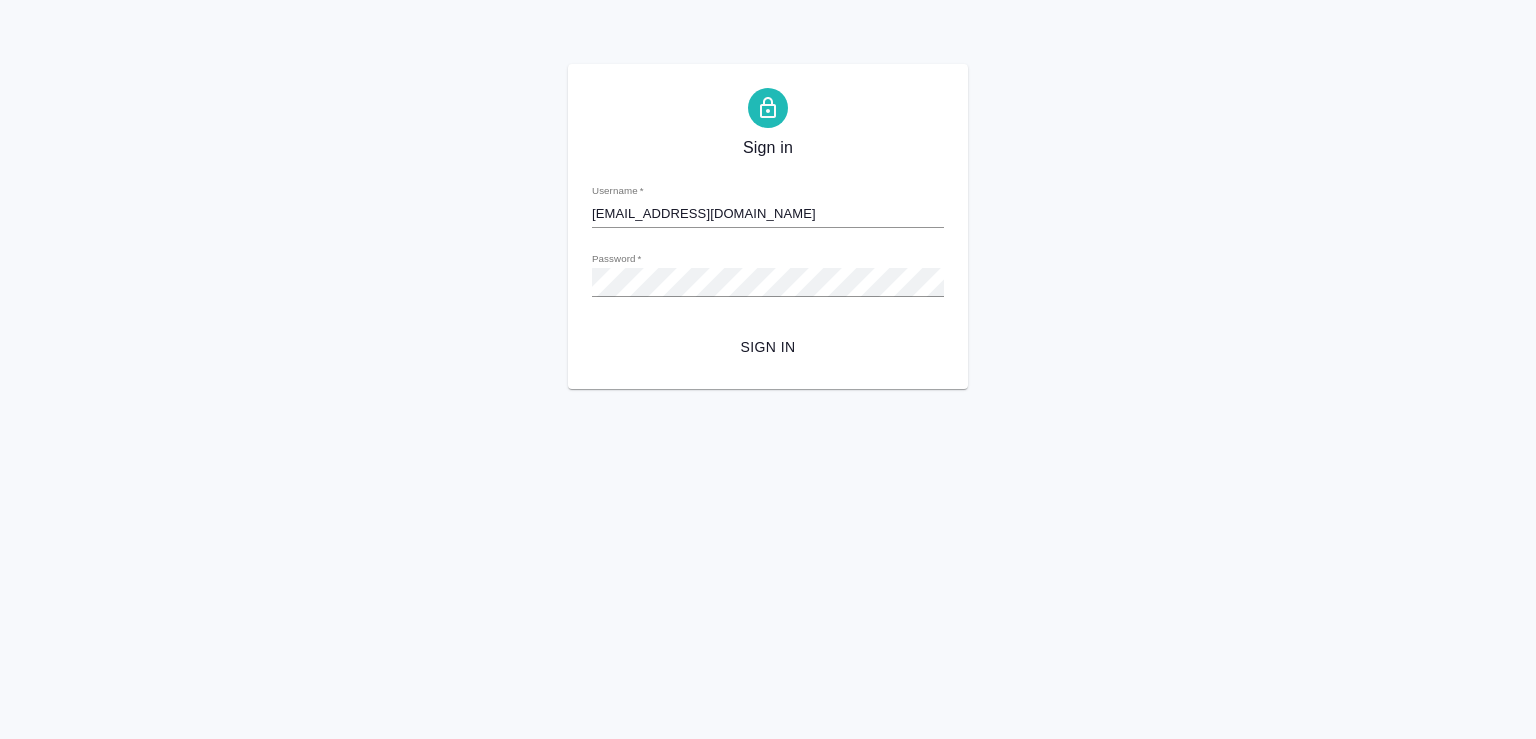 click on "Sign in Username   * [EMAIL_ADDRESS][DOMAIN_NAME] Password   * urlPath   * / Sign in" at bounding box center (768, 226) 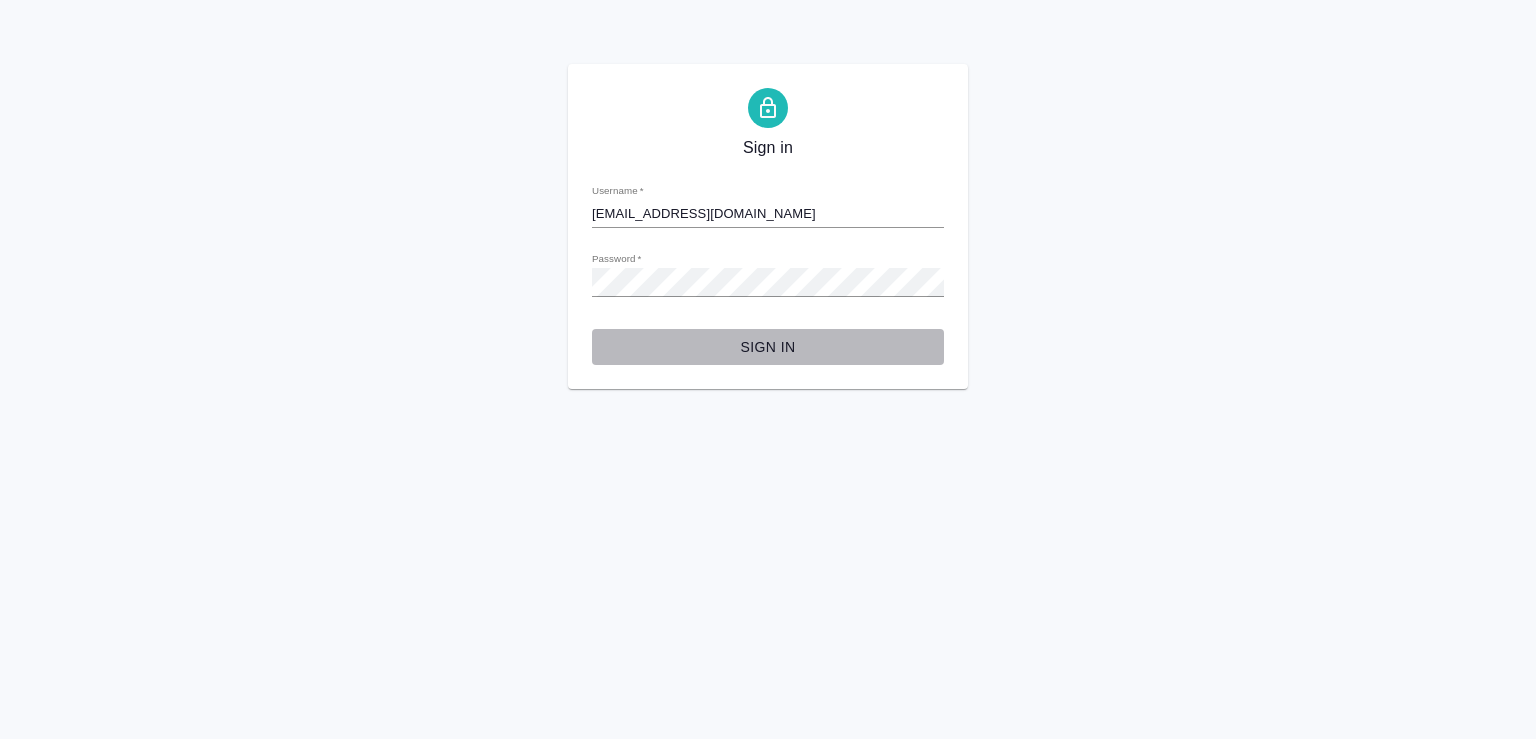 click on "Sign in" at bounding box center (768, 347) 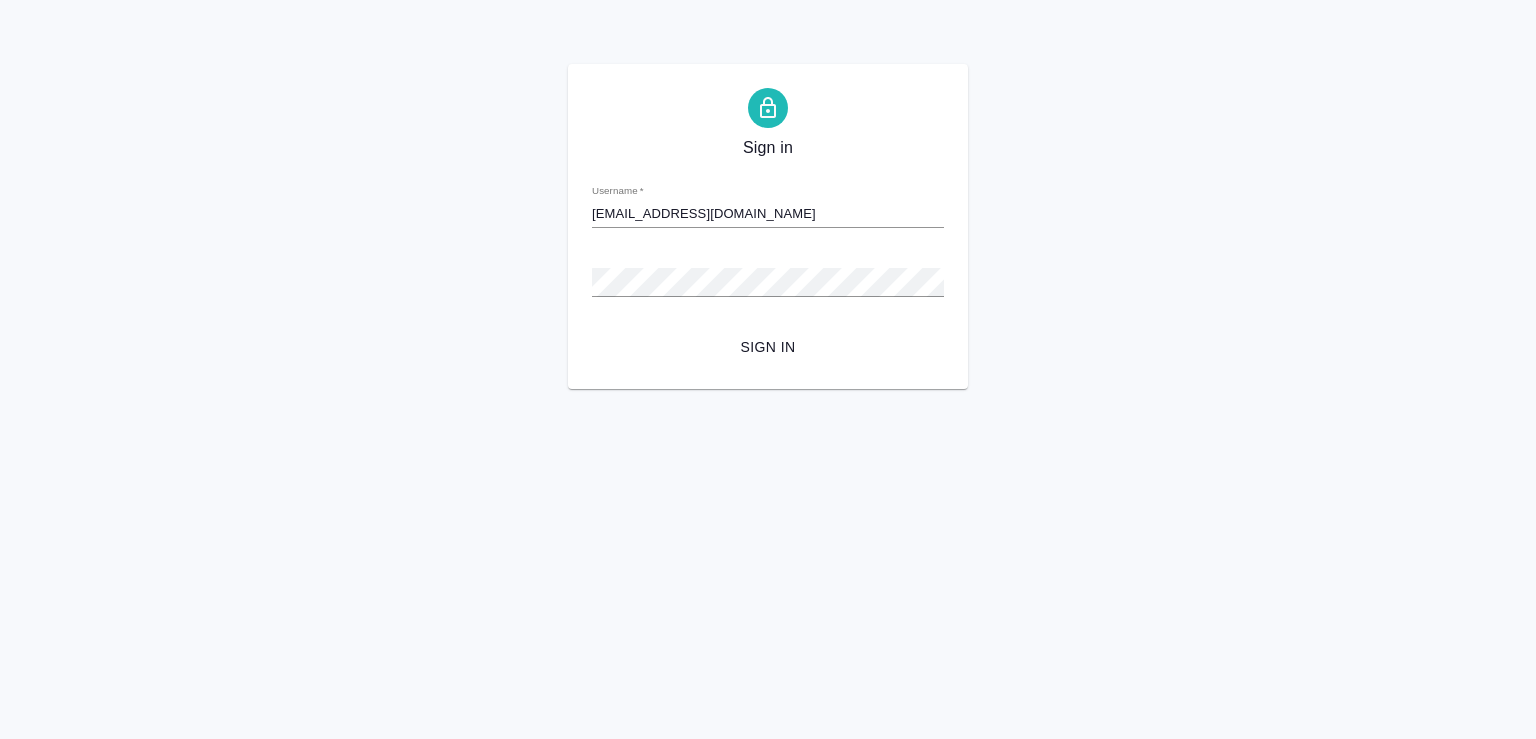 scroll, scrollTop: 0, scrollLeft: 0, axis: both 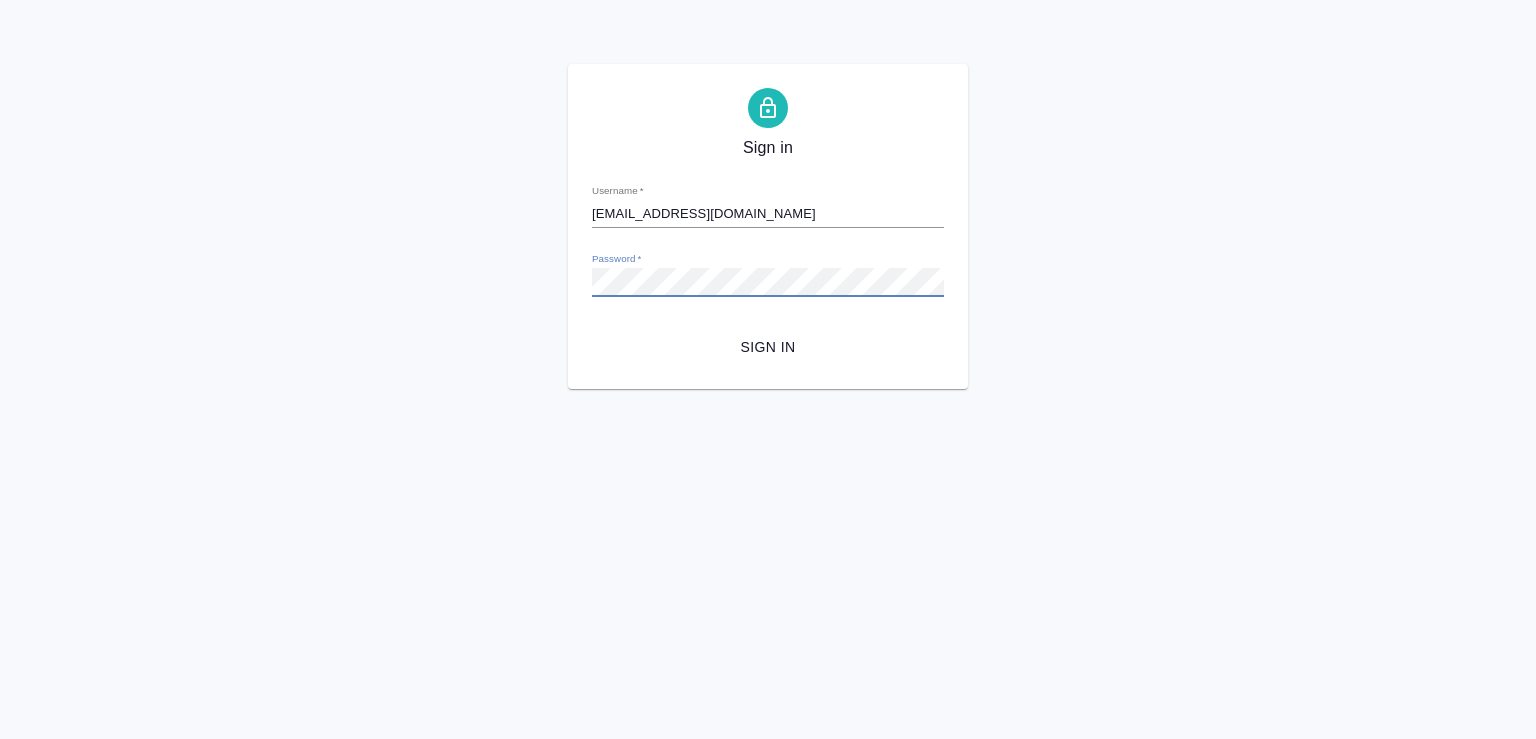 click on "Sign in" at bounding box center (768, 347) 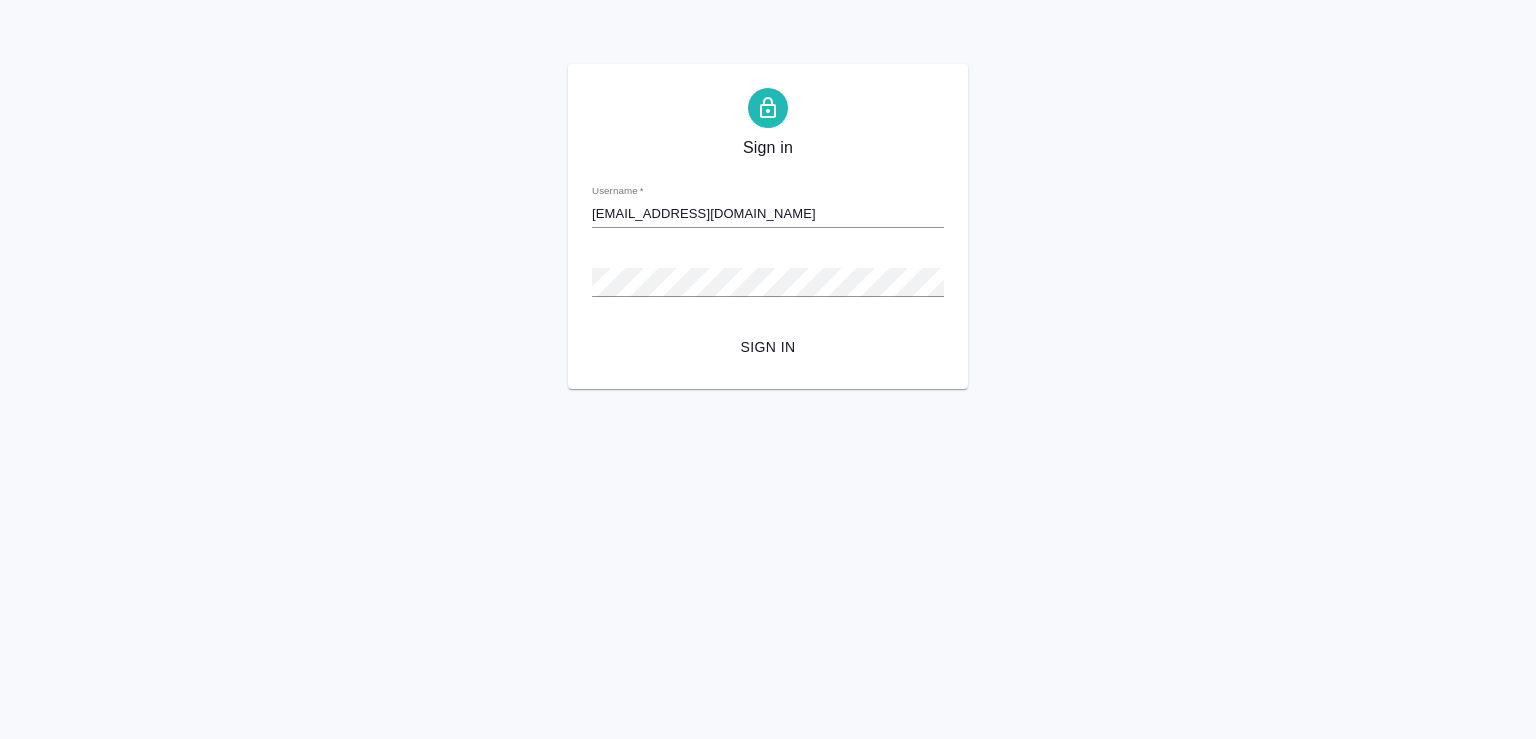 scroll, scrollTop: 0, scrollLeft: 0, axis: both 